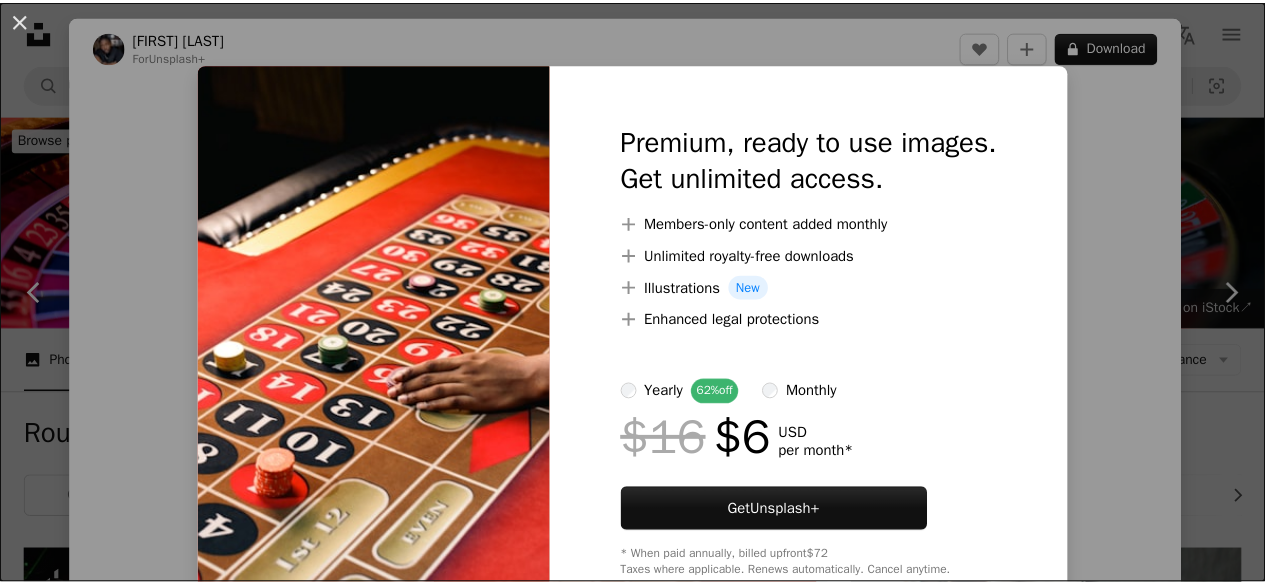 scroll, scrollTop: 3019, scrollLeft: 0, axis: vertical 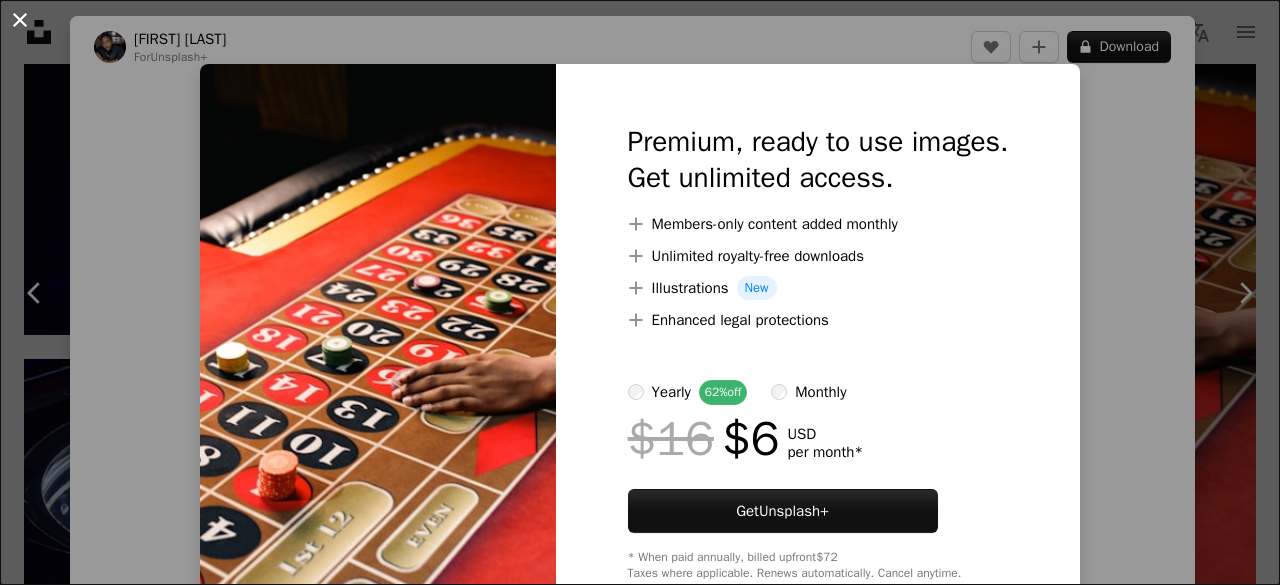 click on "An X shape" at bounding box center (20, 20) 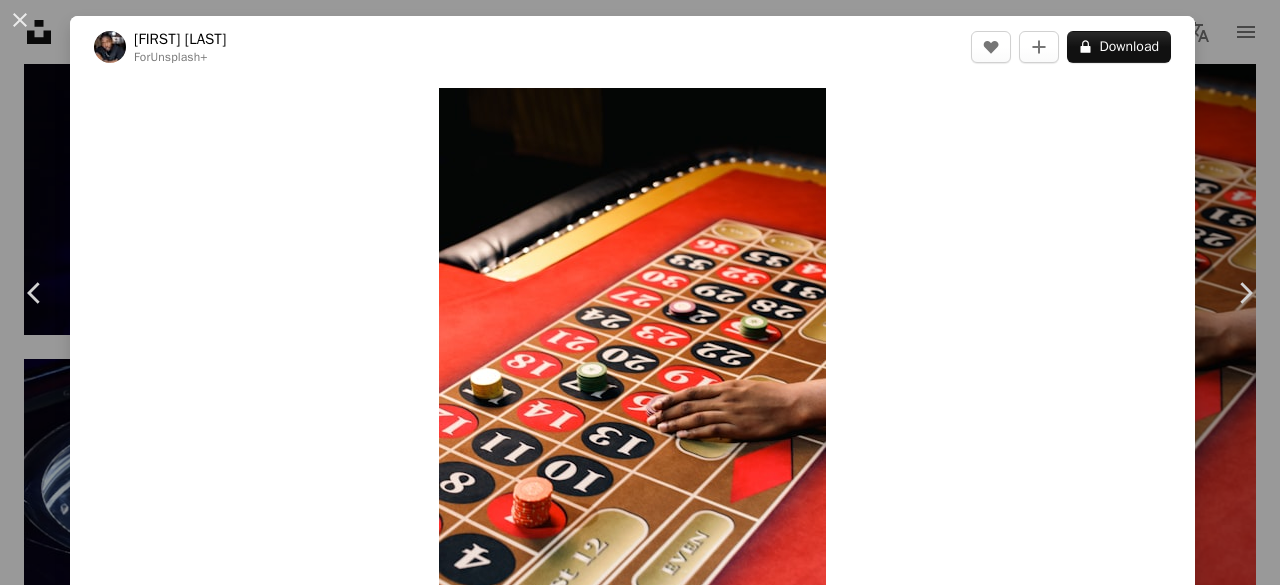 click on "An X shape" at bounding box center [20, 20] 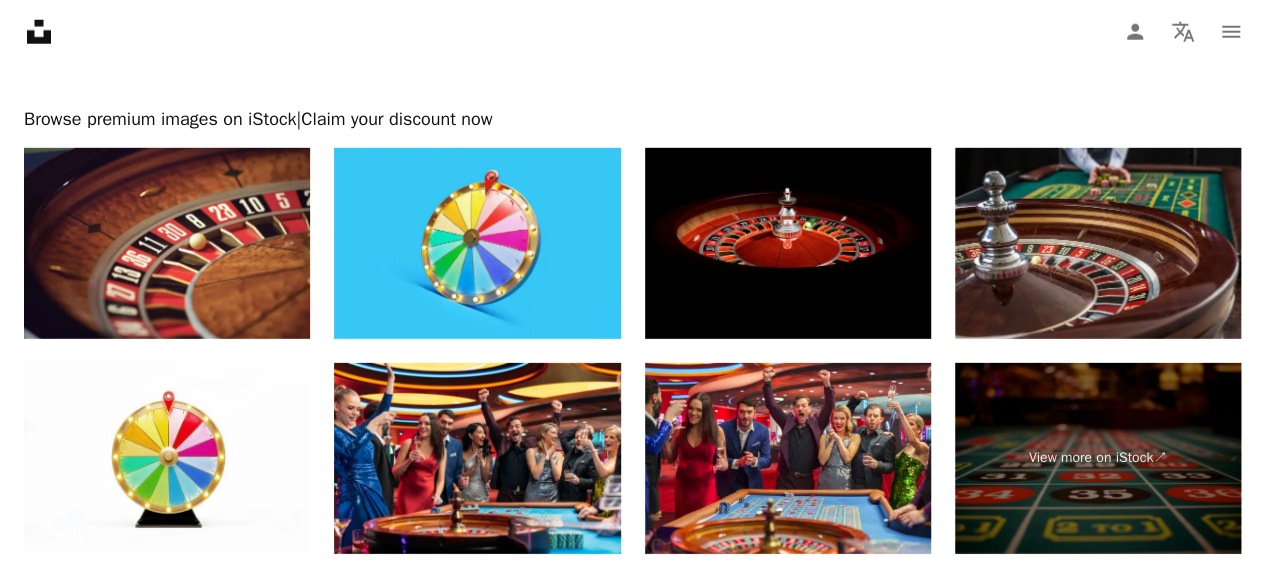 scroll, scrollTop: 6570, scrollLeft: 0, axis: vertical 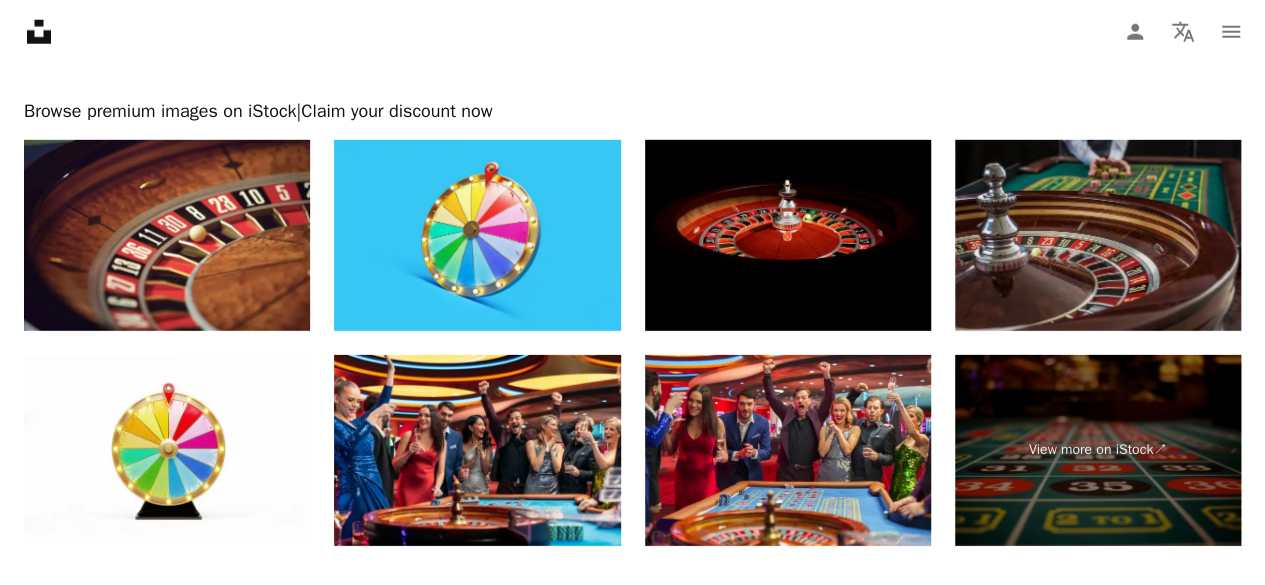 click at bounding box center [1098, 235] 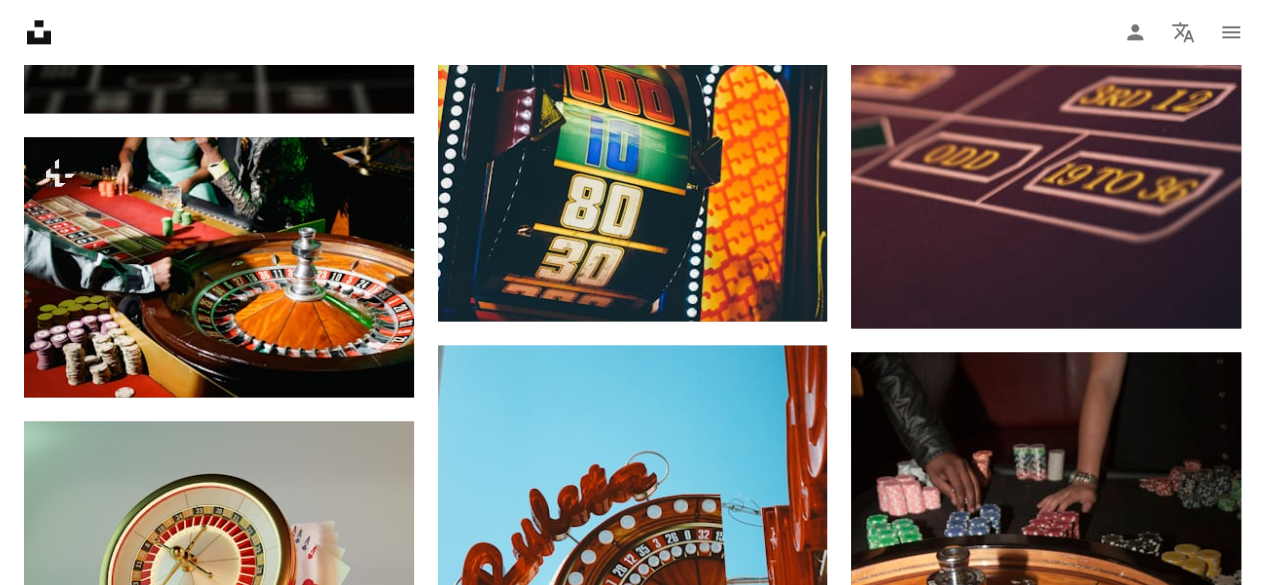 scroll, scrollTop: 1335, scrollLeft: 0, axis: vertical 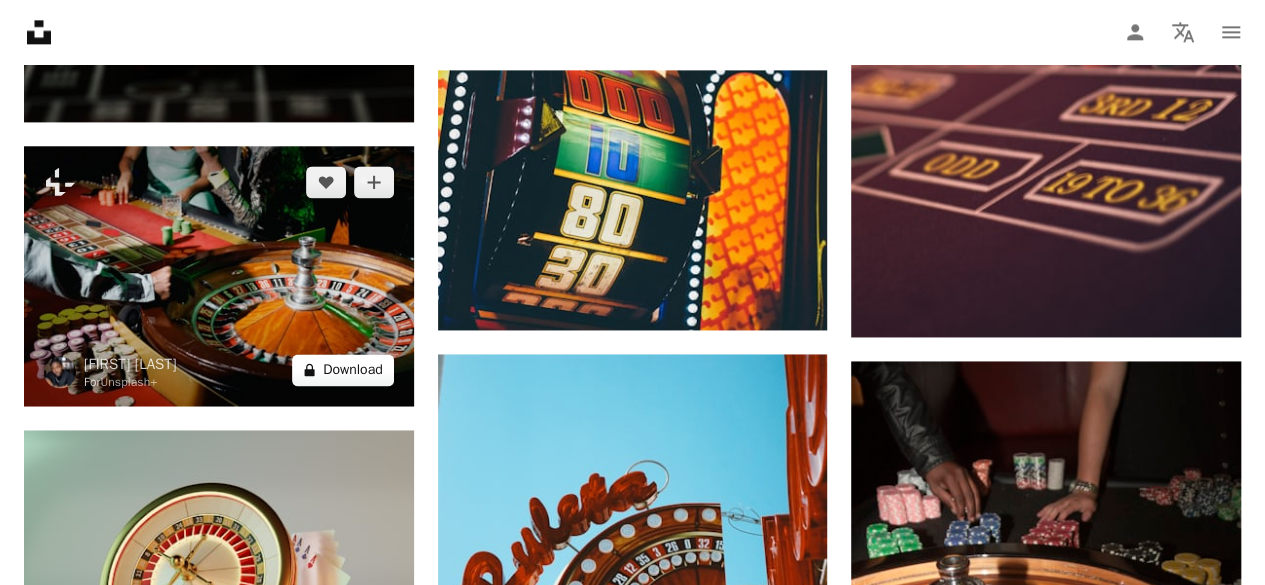 click on "A lock Download" at bounding box center [343, 370] 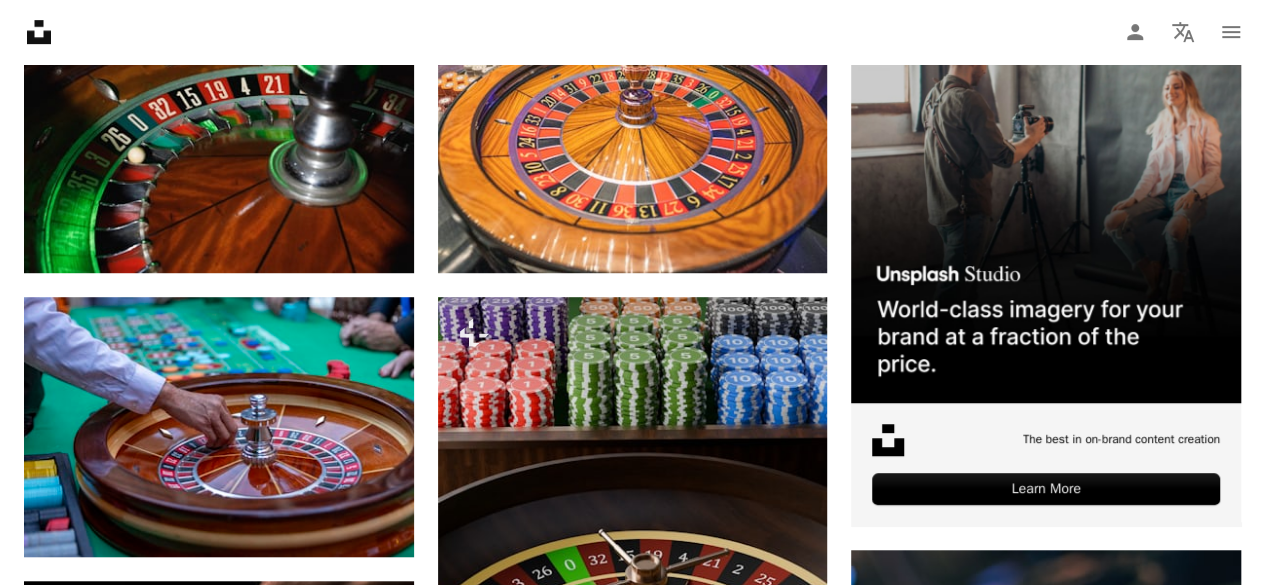 scroll, scrollTop: 528, scrollLeft: 0, axis: vertical 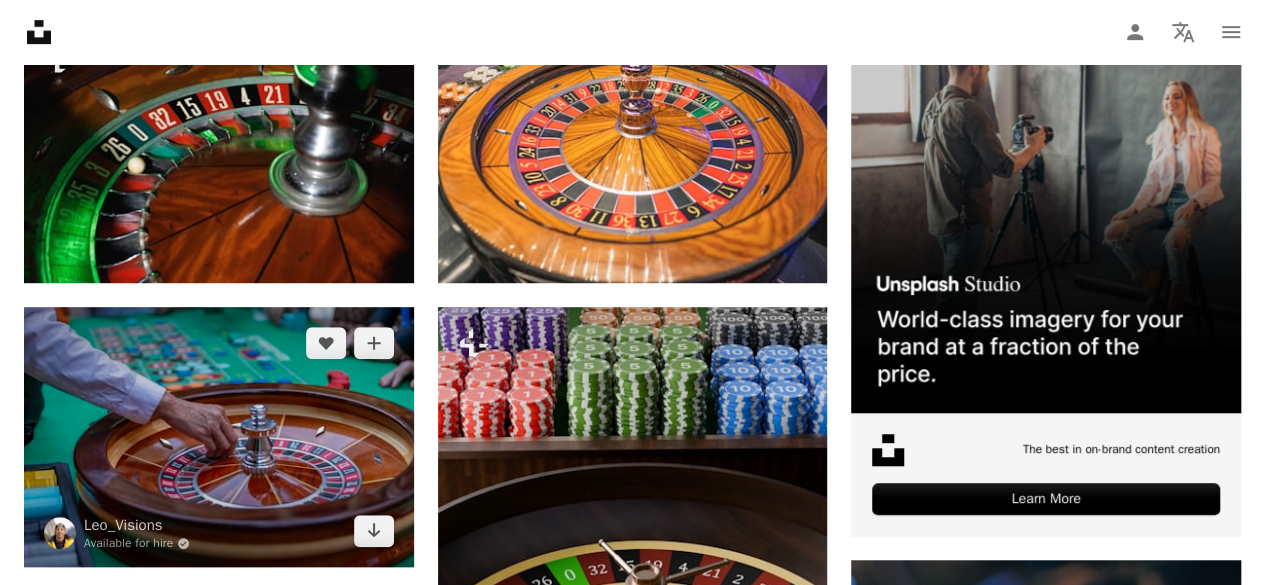 click at bounding box center (219, 437) 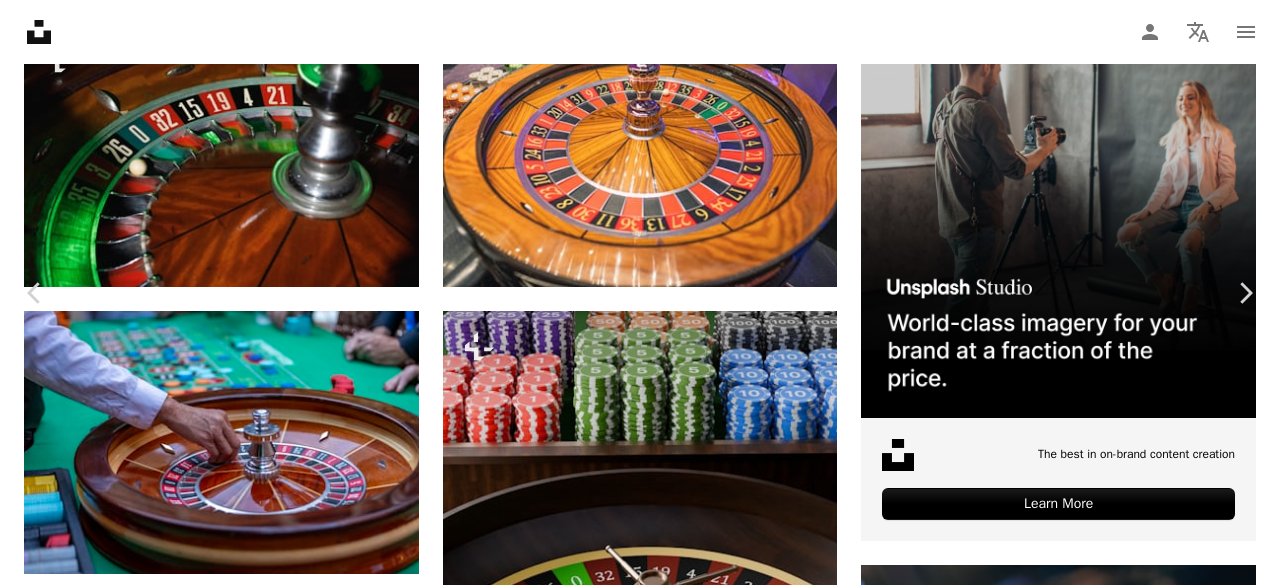 click on "Download free" at bounding box center [1081, 6940] 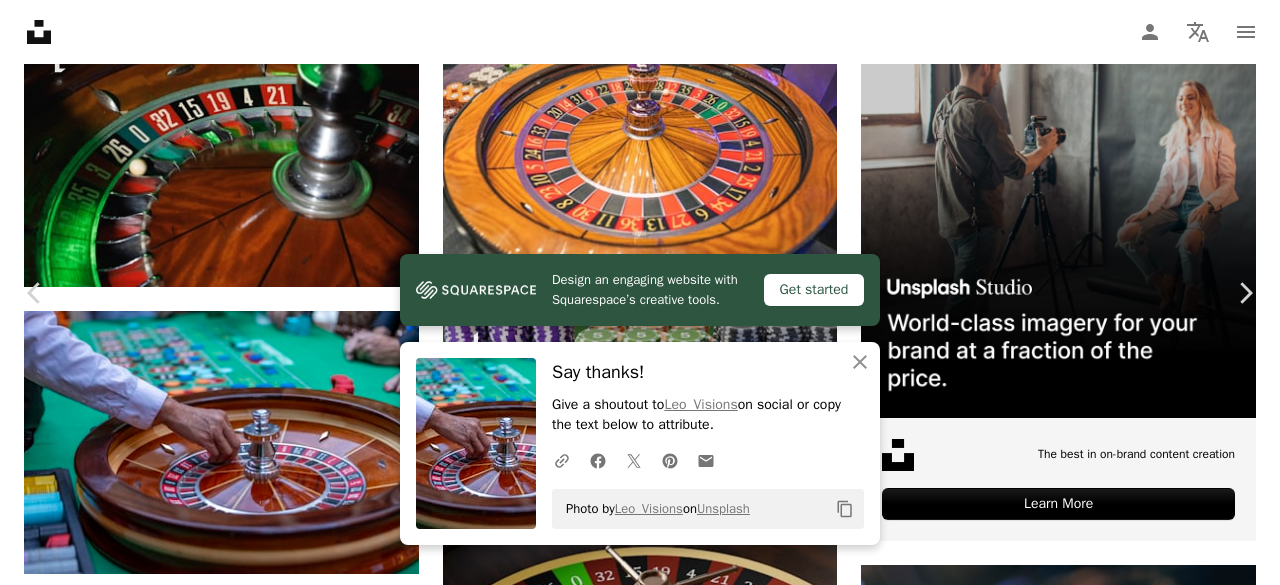 click on "An X shape" at bounding box center (20, 20) 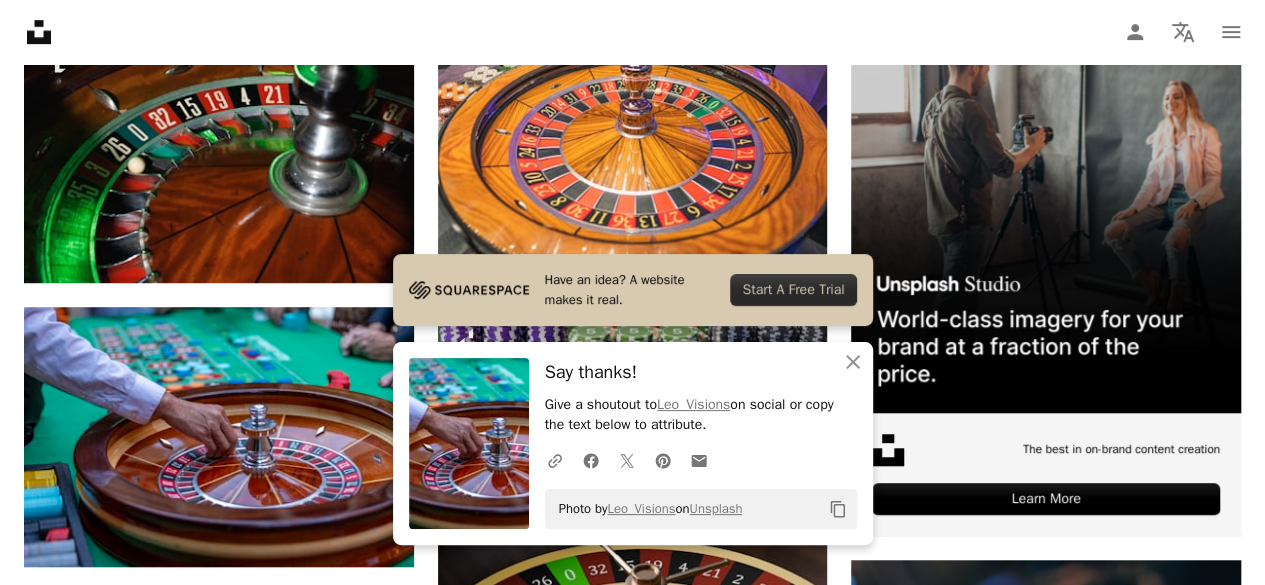 scroll, scrollTop: 0, scrollLeft: 0, axis: both 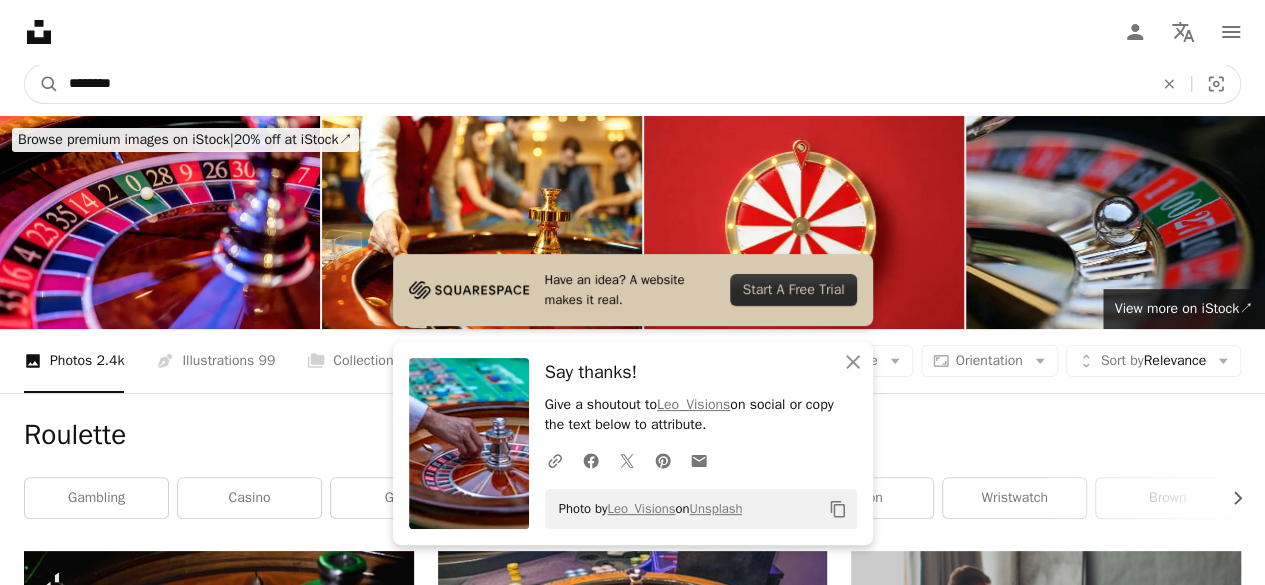 drag, startPoint x: 137, startPoint y: 89, endPoint x: 0, endPoint y: 60, distance: 140.0357 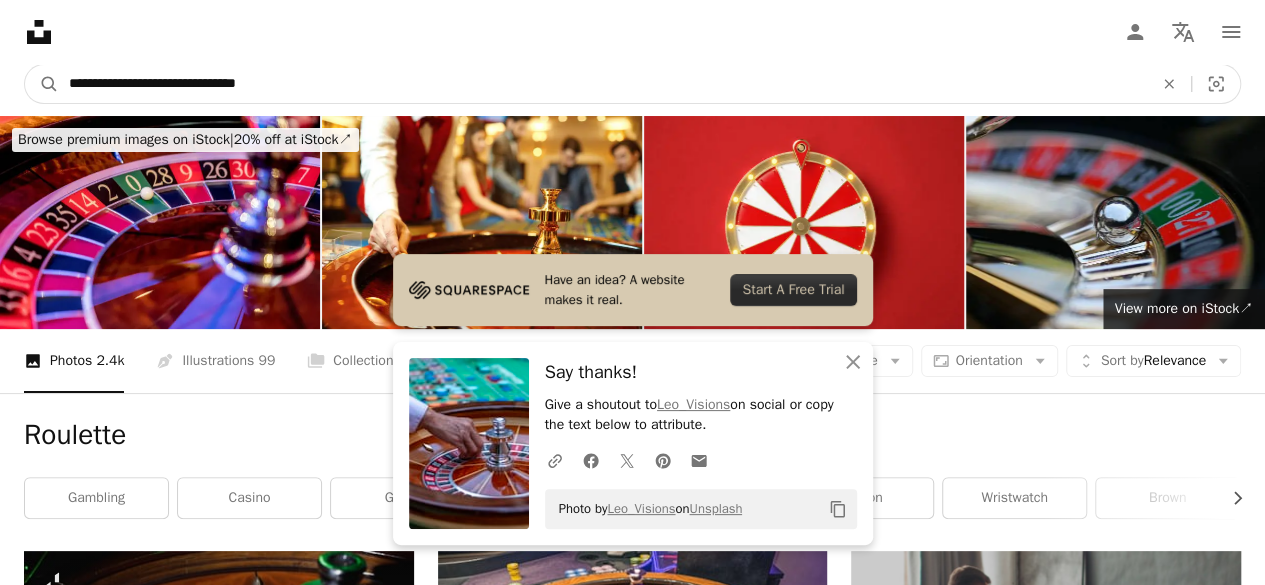 type on "**********" 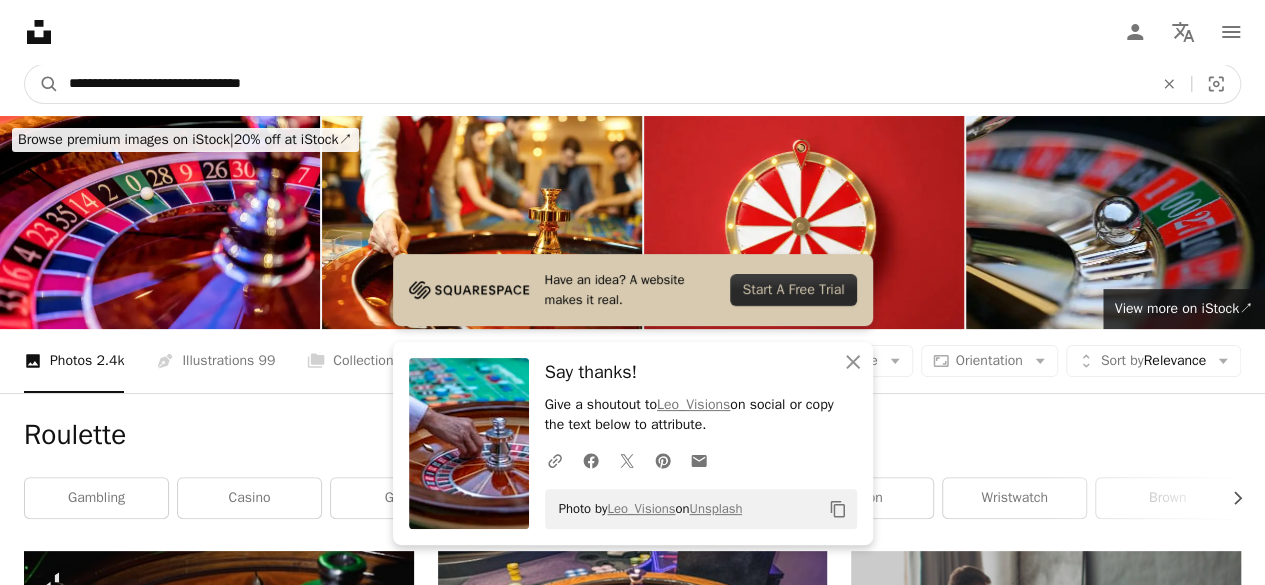 click on "A magnifying glass" at bounding box center (42, 84) 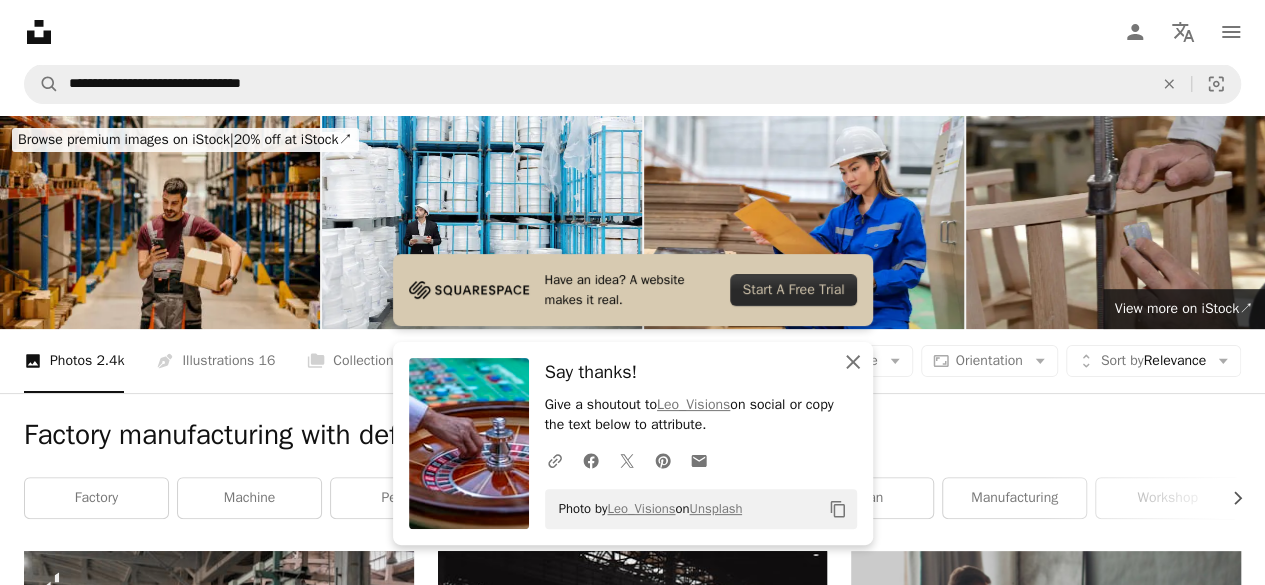 click on "An X shape" 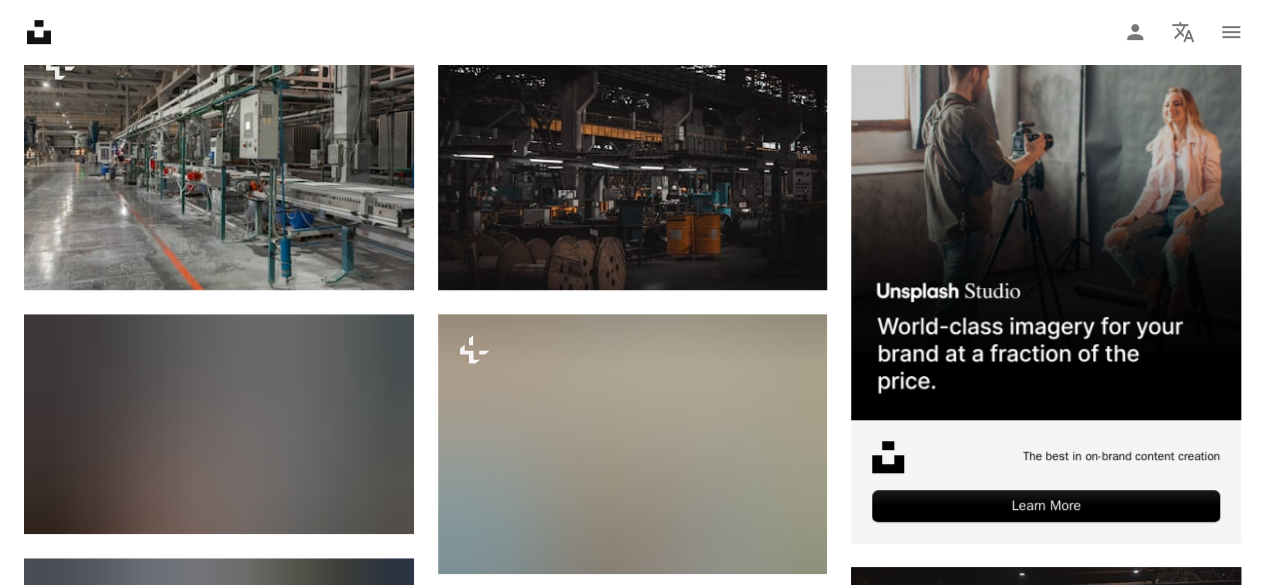 scroll, scrollTop: 451, scrollLeft: 0, axis: vertical 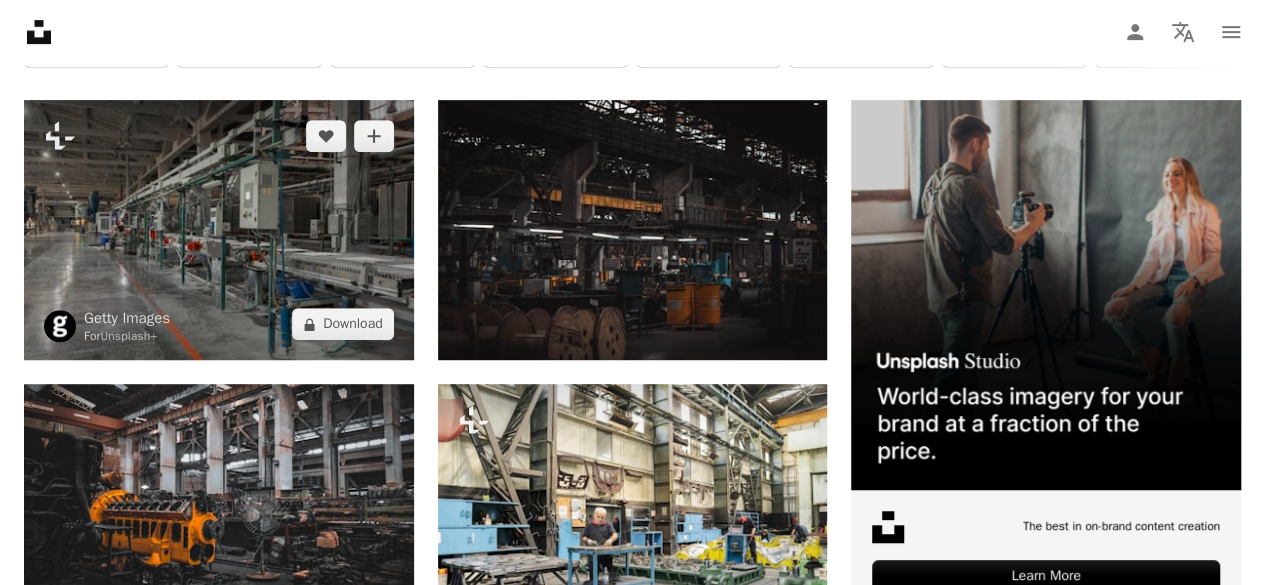 click at bounding box center (219, 230) 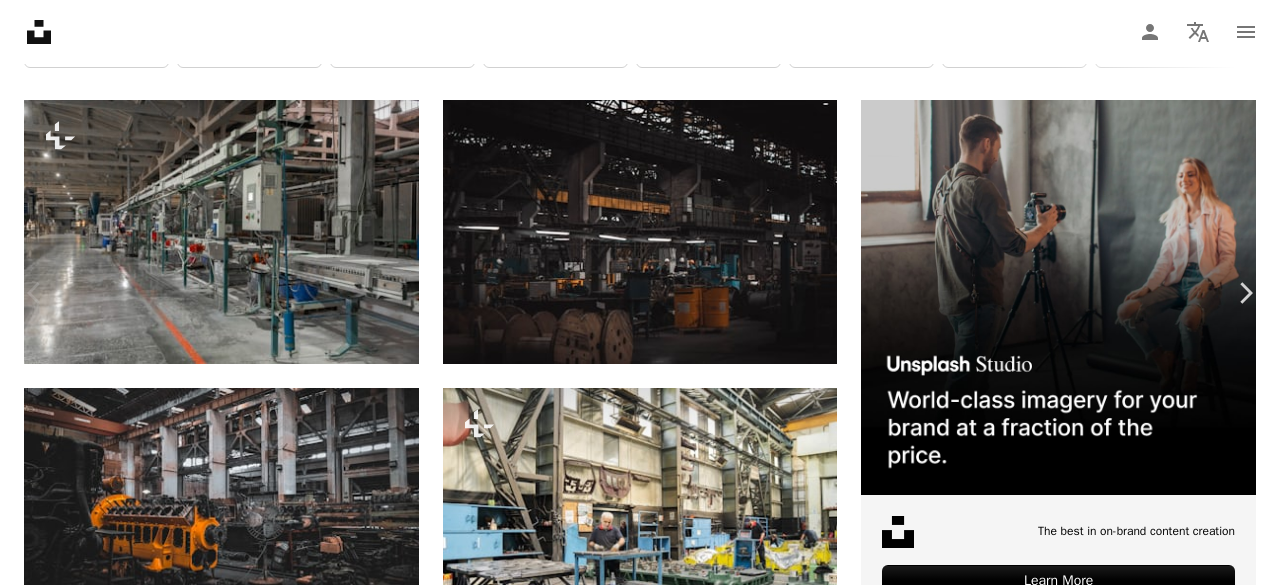 click on "A lock Download" at bounding box center [1119, 3746] 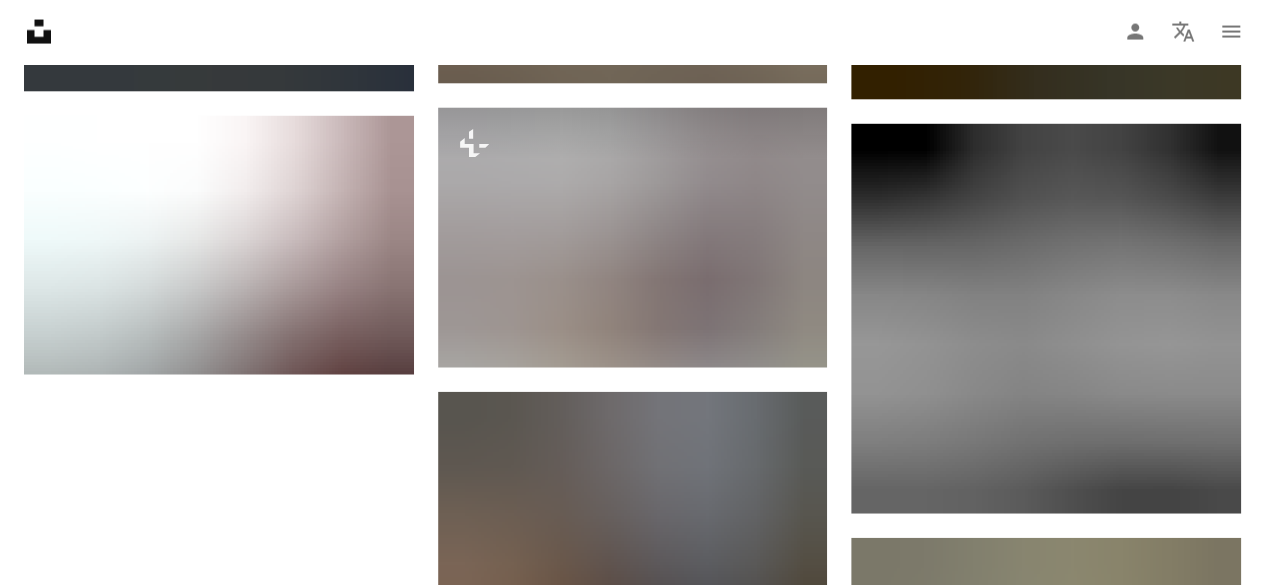scroll, scrollTop: 2199, scrollLeft: 0, axis: vertical 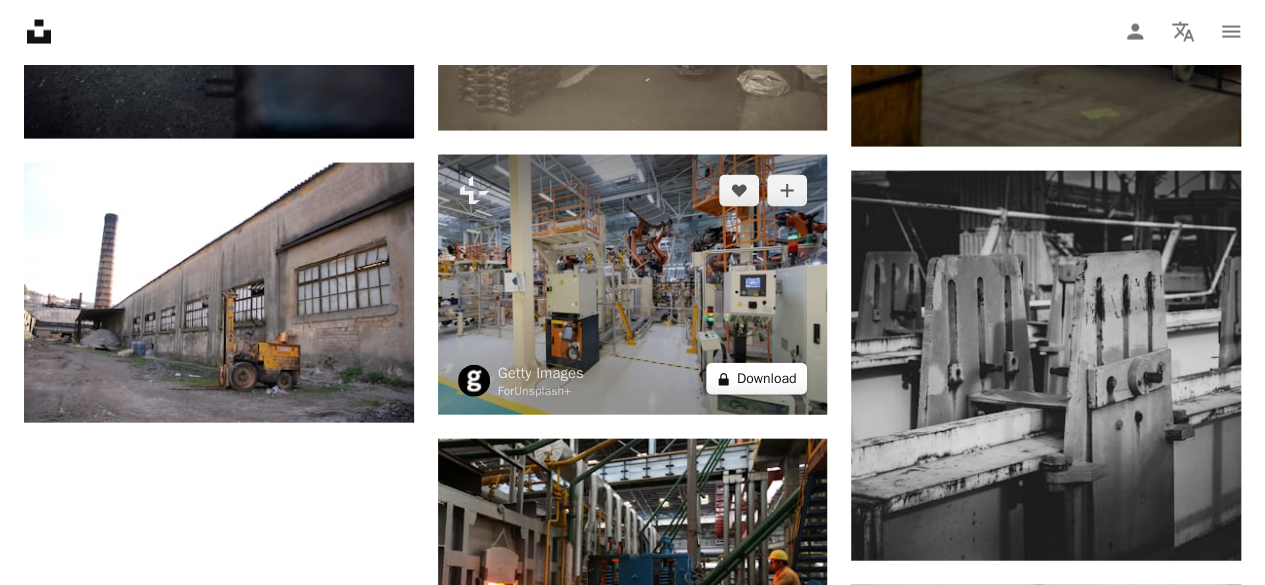 click on "A lock Download" at bounding box center (757, 379) 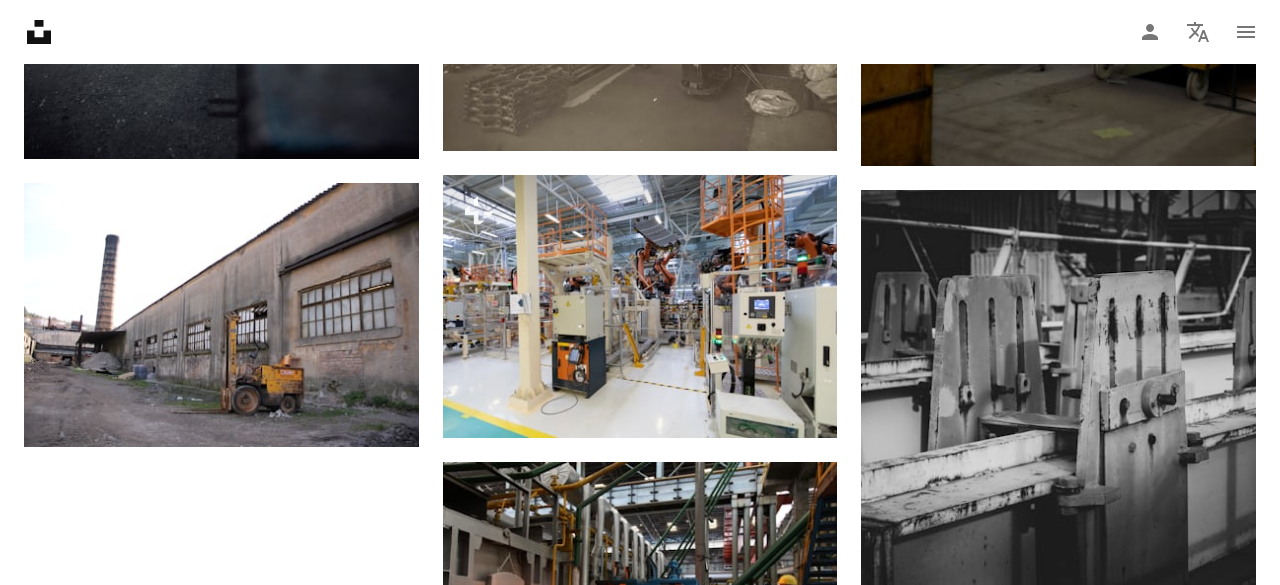 click on "An X shape" at bounding box center [20, 20] 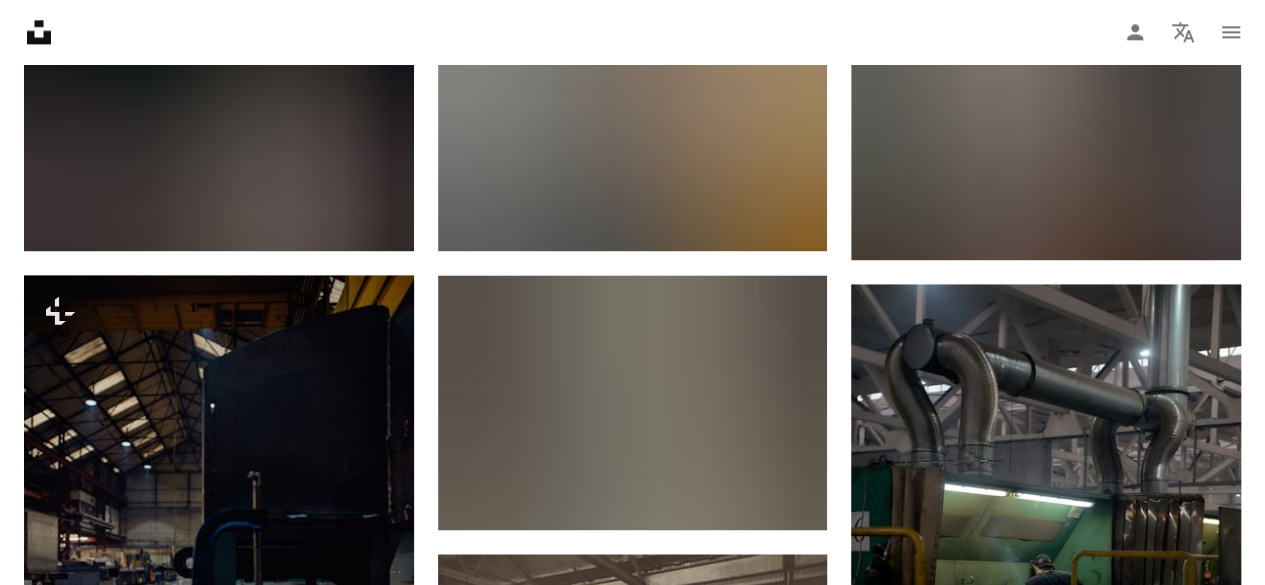 scroll, scrollTop: 1087, scrollLeft: 0, axis: vertical 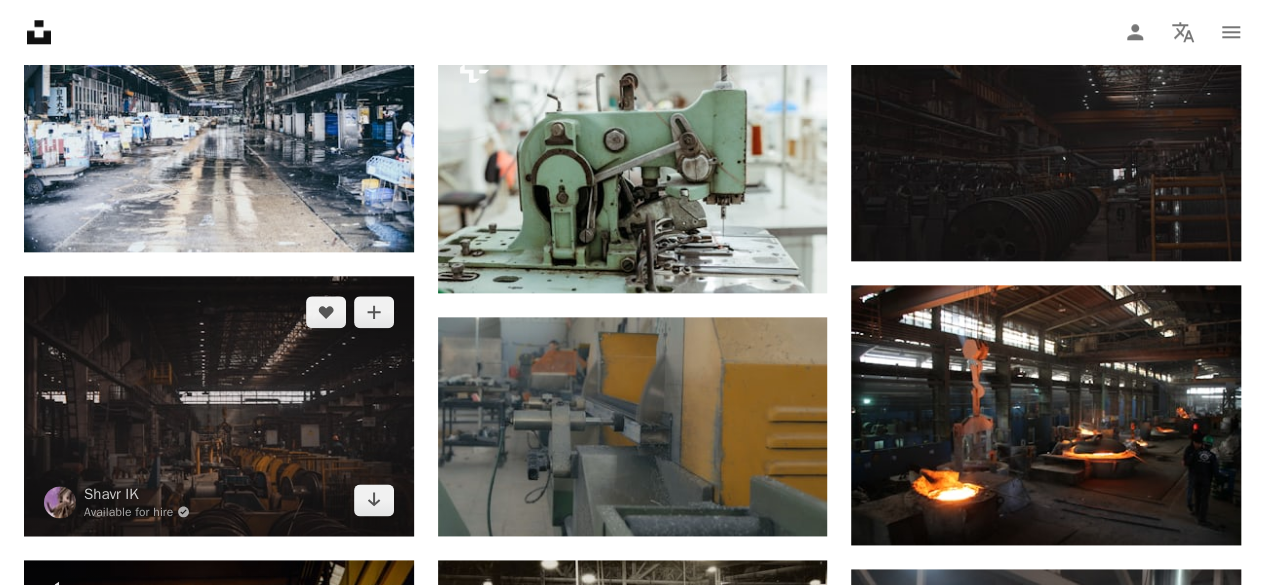 click at bounding box center [219, 406] 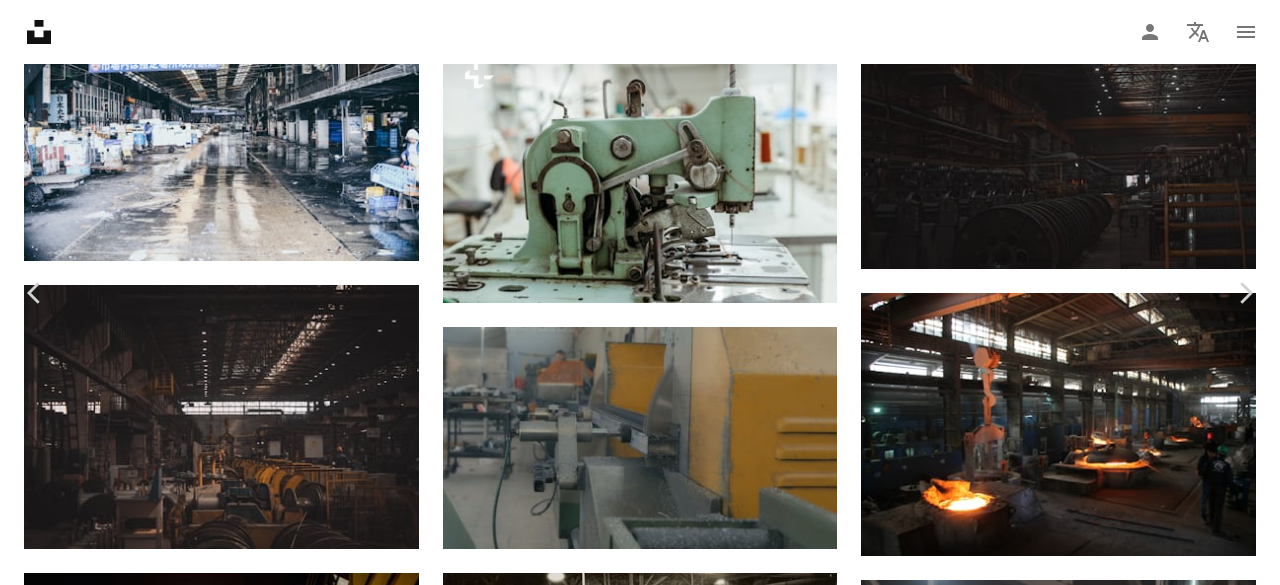 click on "Download free" at bounding box center (1081, 3110) 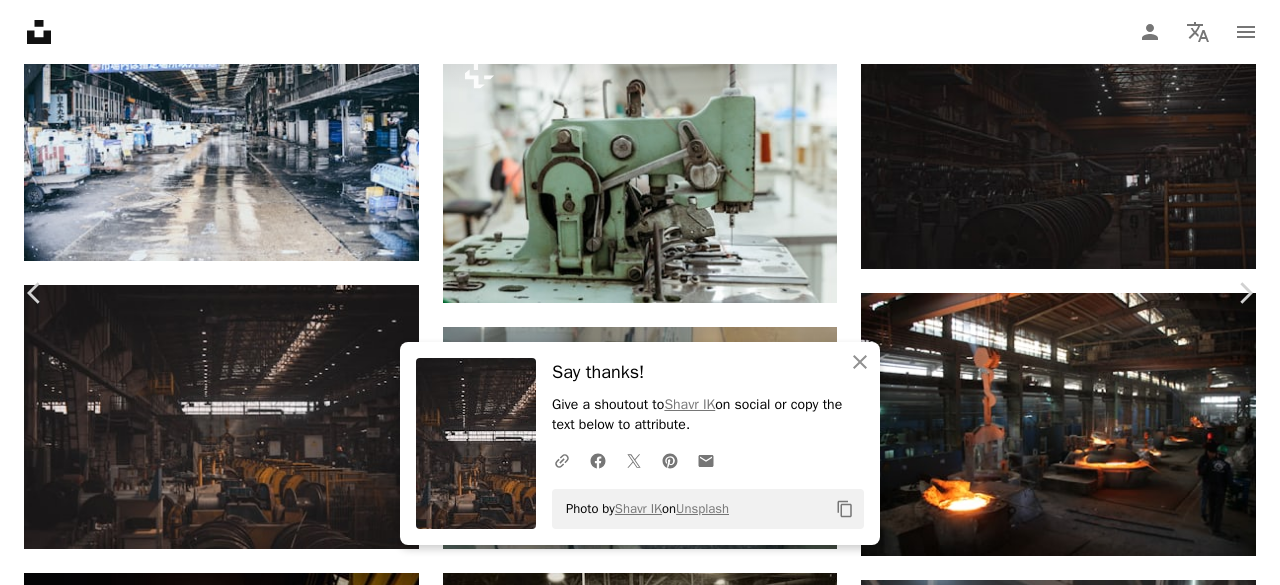 click on "An X shape" at bounding box center [20, 20] 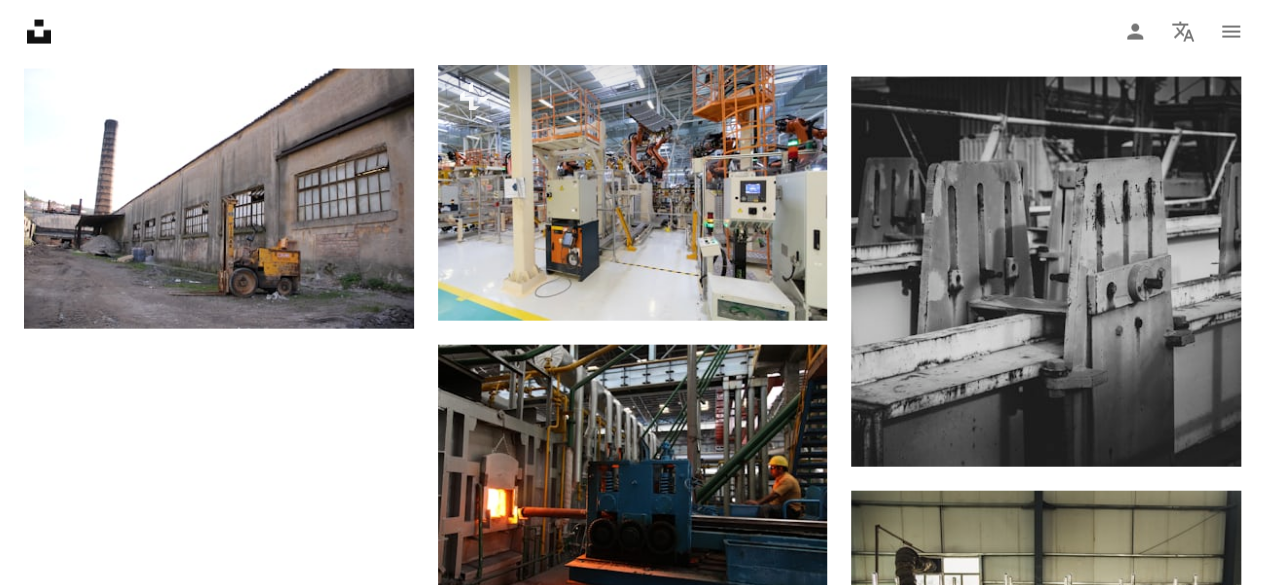 scroll, scrollTop: 2202, scrollLeft: 0, axis: vertical 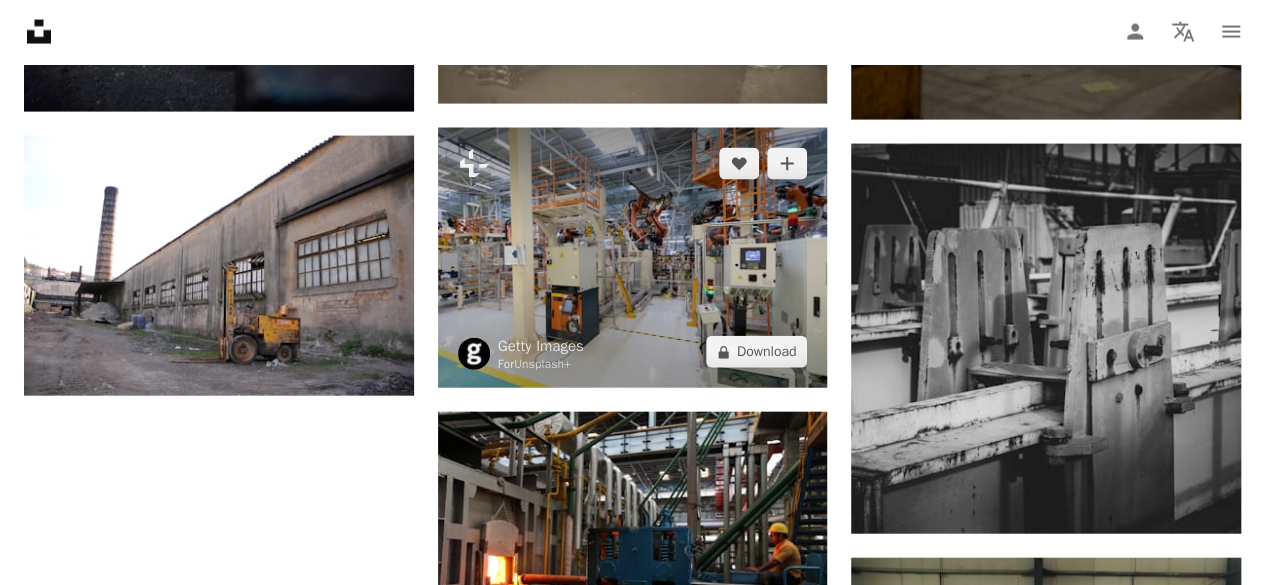 click at bounding box center [633, 258] 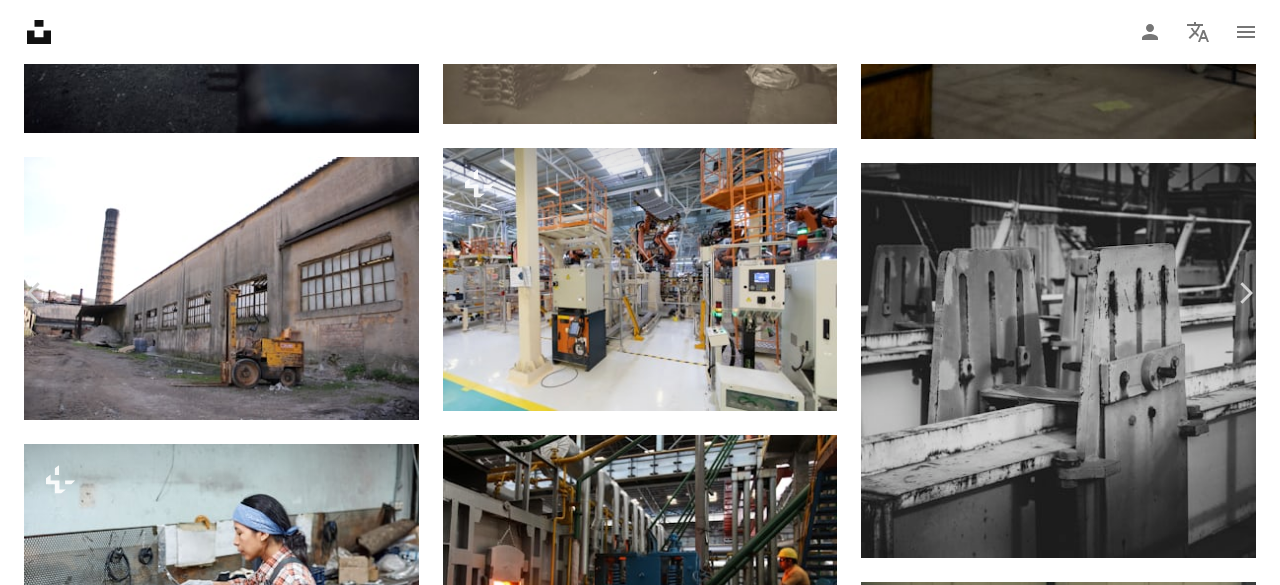 click on "An X shape" at bounding box center [20, 20] 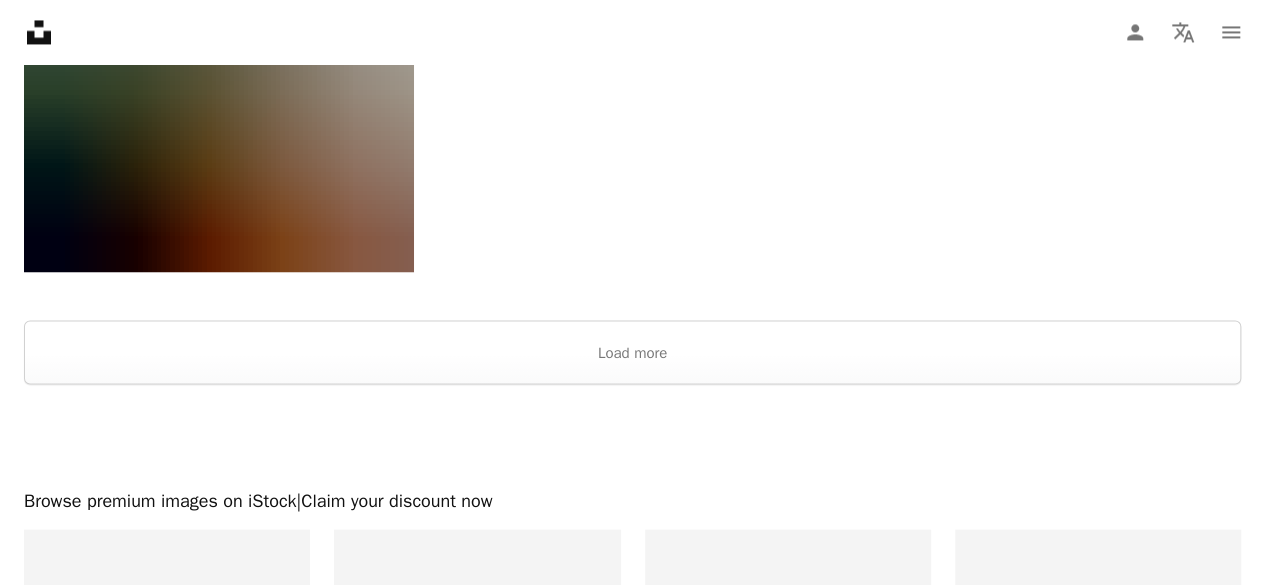 scroll, scrollTop: 5504, scrollLeft: 0, axis: vertical 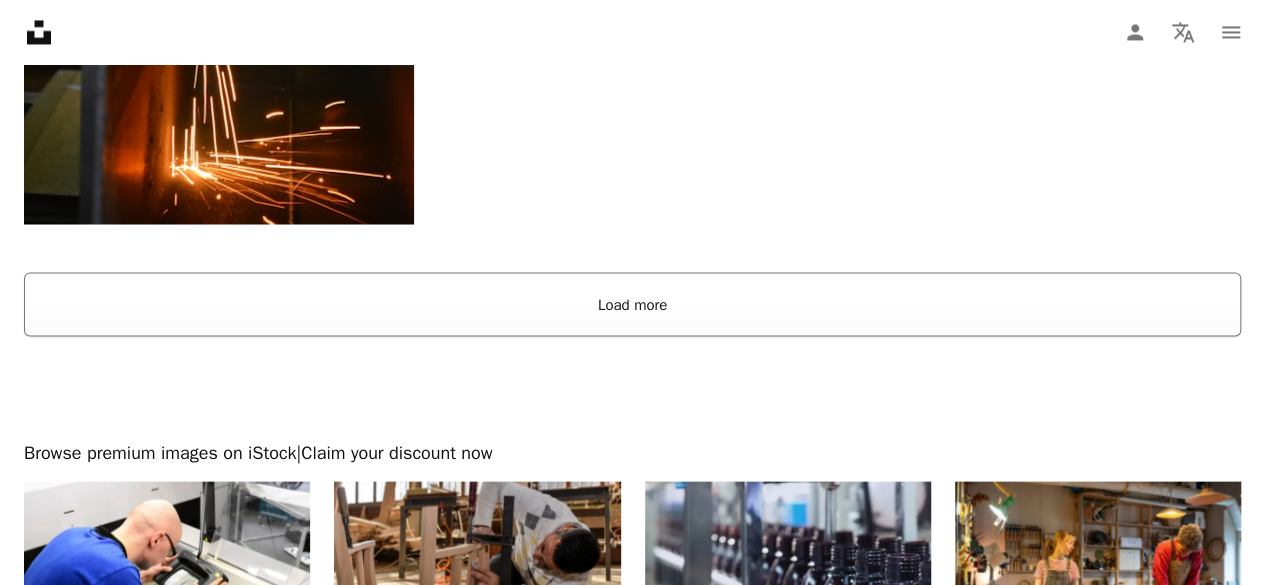 click on "Load more" at bounding box center [632, 304] 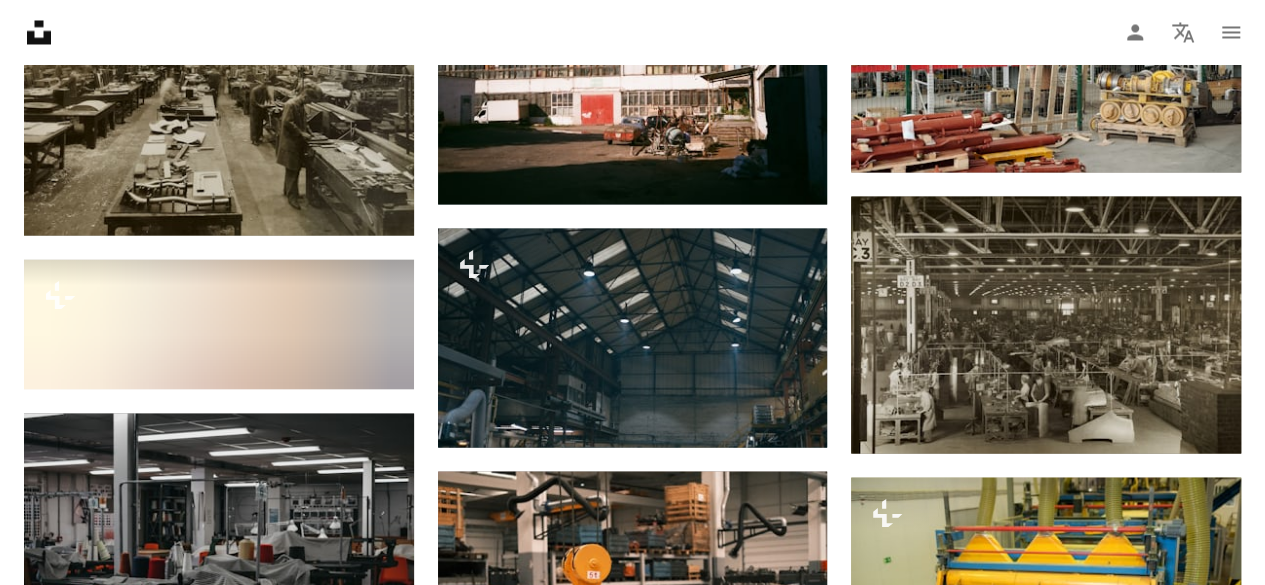 scroll, scrollTop: 9552, scrollLeft: 0, axis: vertical 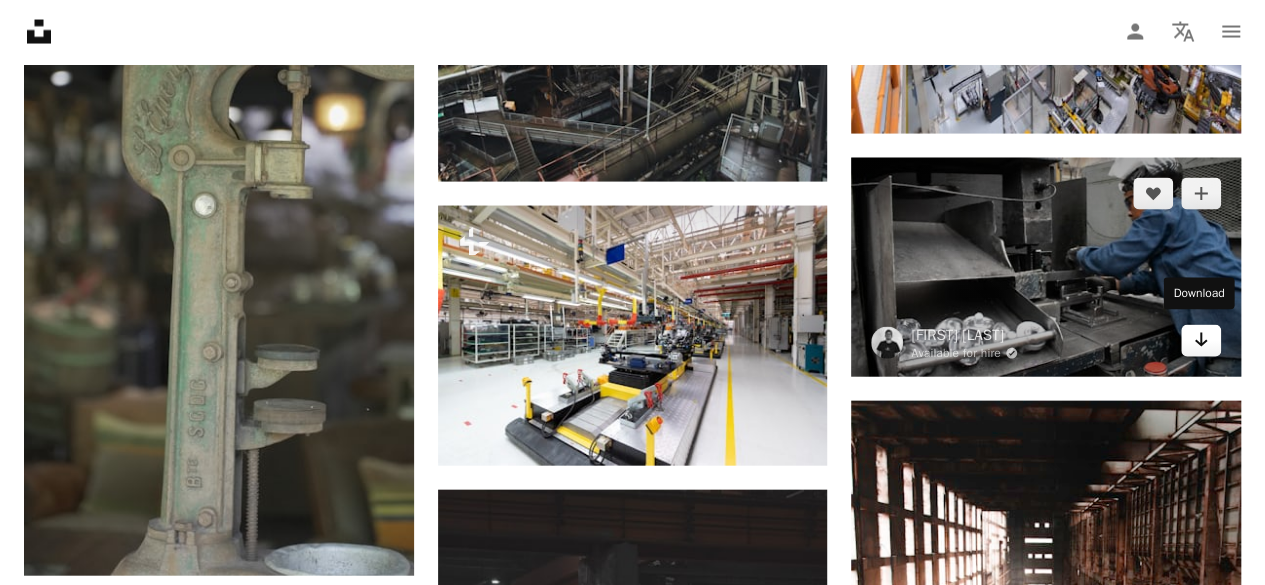 click on "Arrow pointing down" 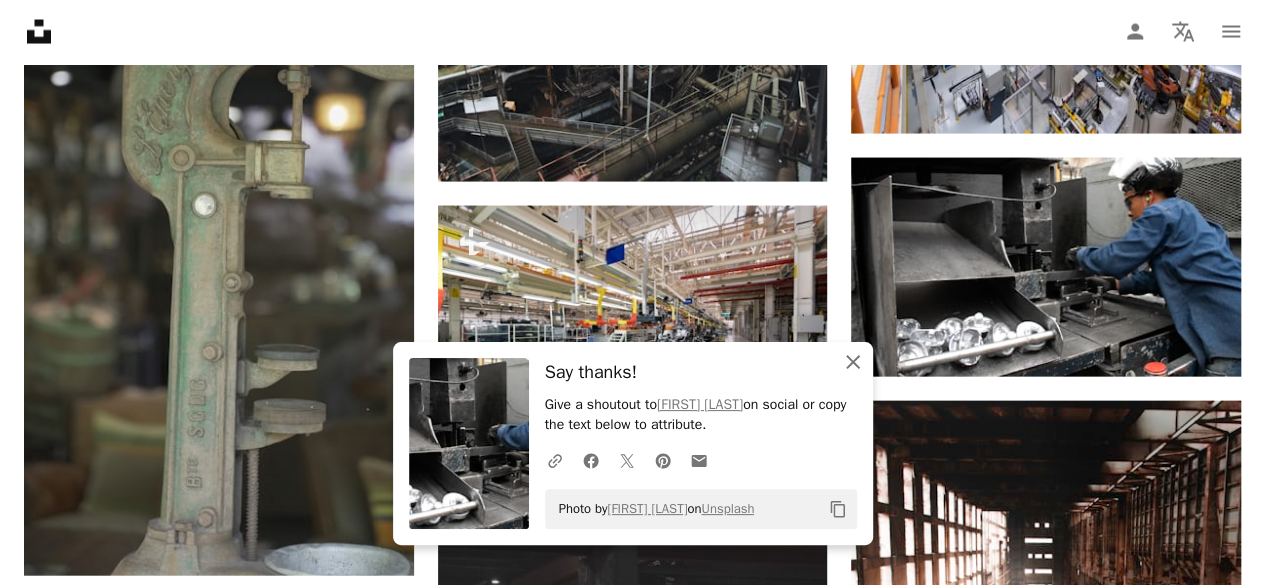 click on "An X shape Close" at bounding box center (853, 362) 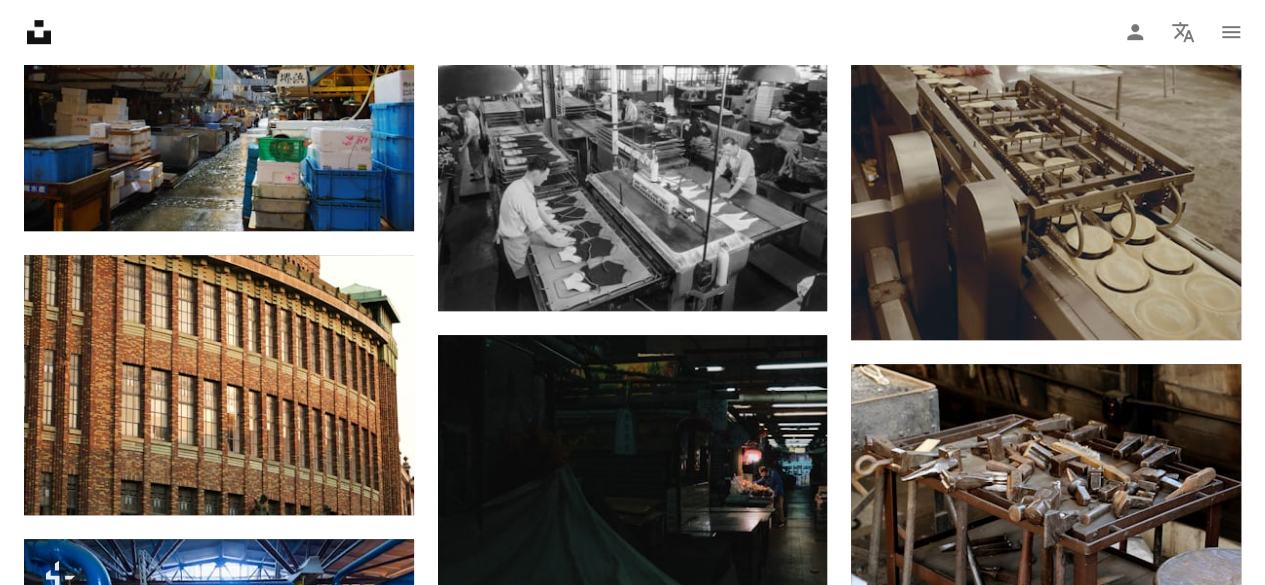 scroll, scrollTop: 19589, scrollLeft: 0, axis: vertical 